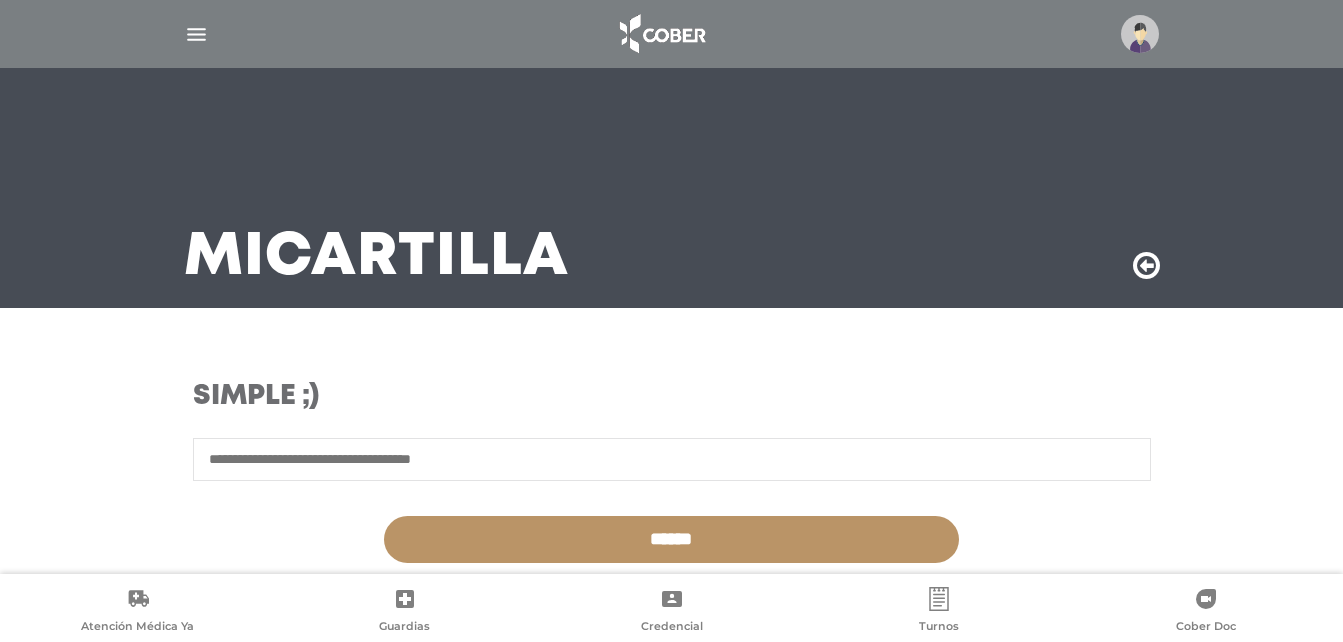scroll, scrollTop: 446, scrollLeft: 0, axis: vertical 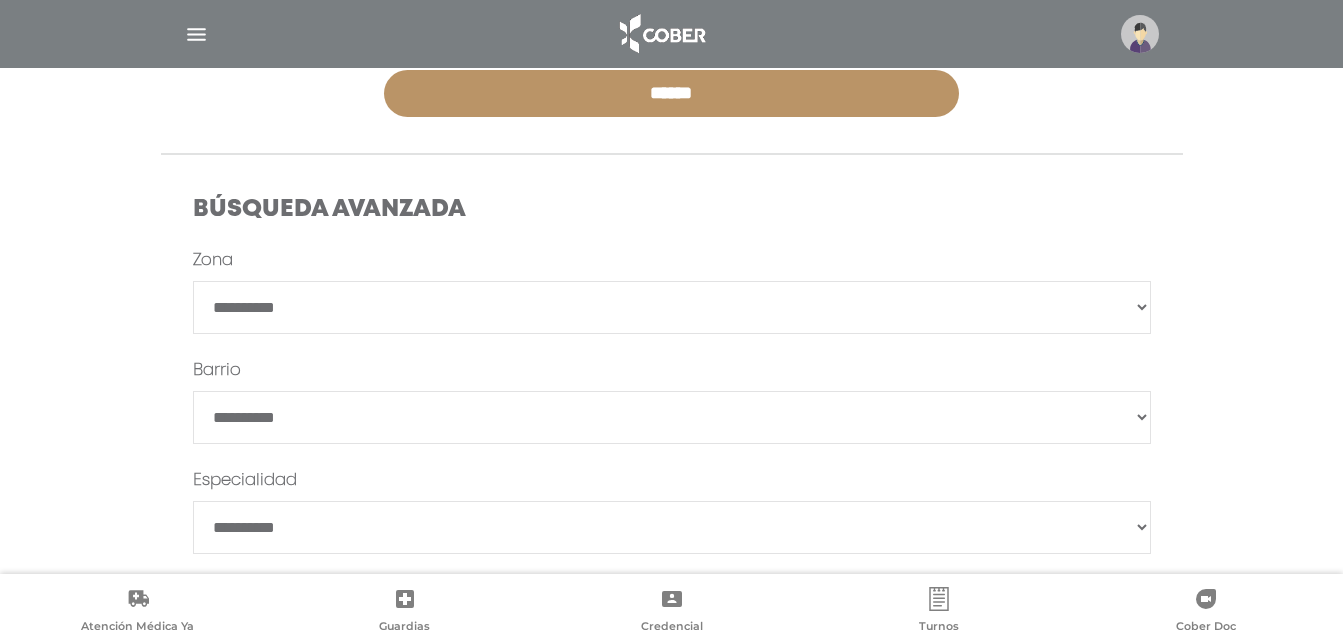 click at bounding box center [196, 34] 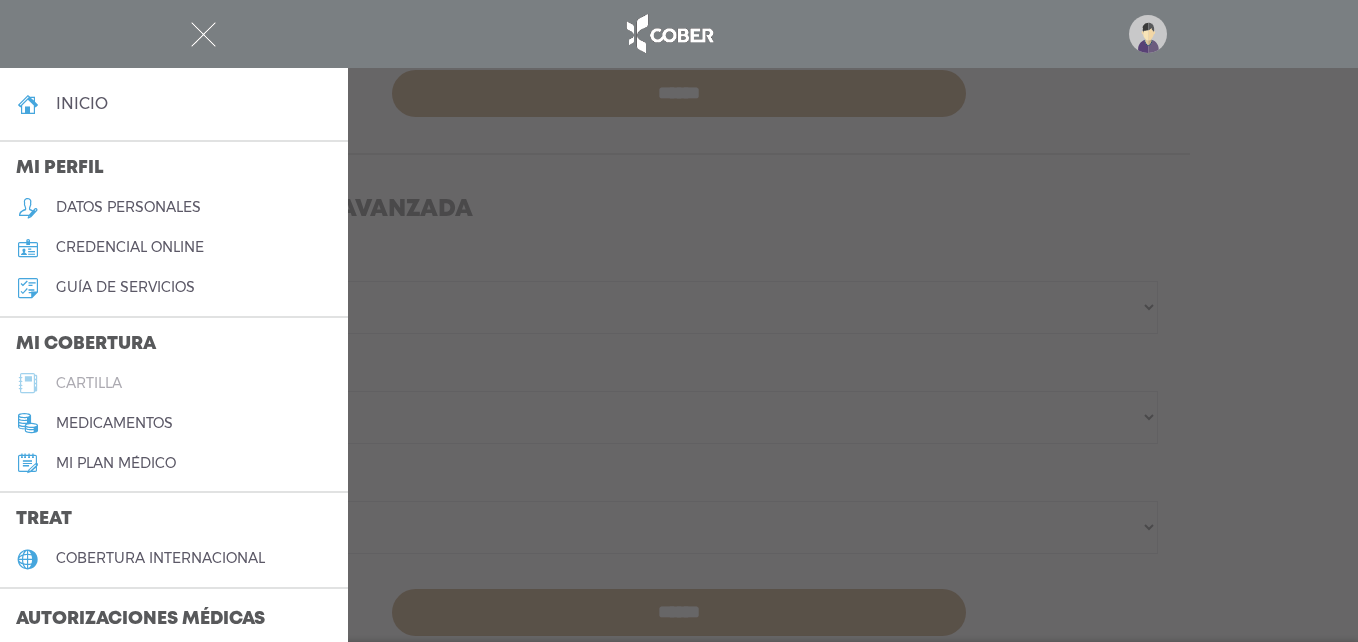 click on "cartilla" at bounding box center [89, 383] 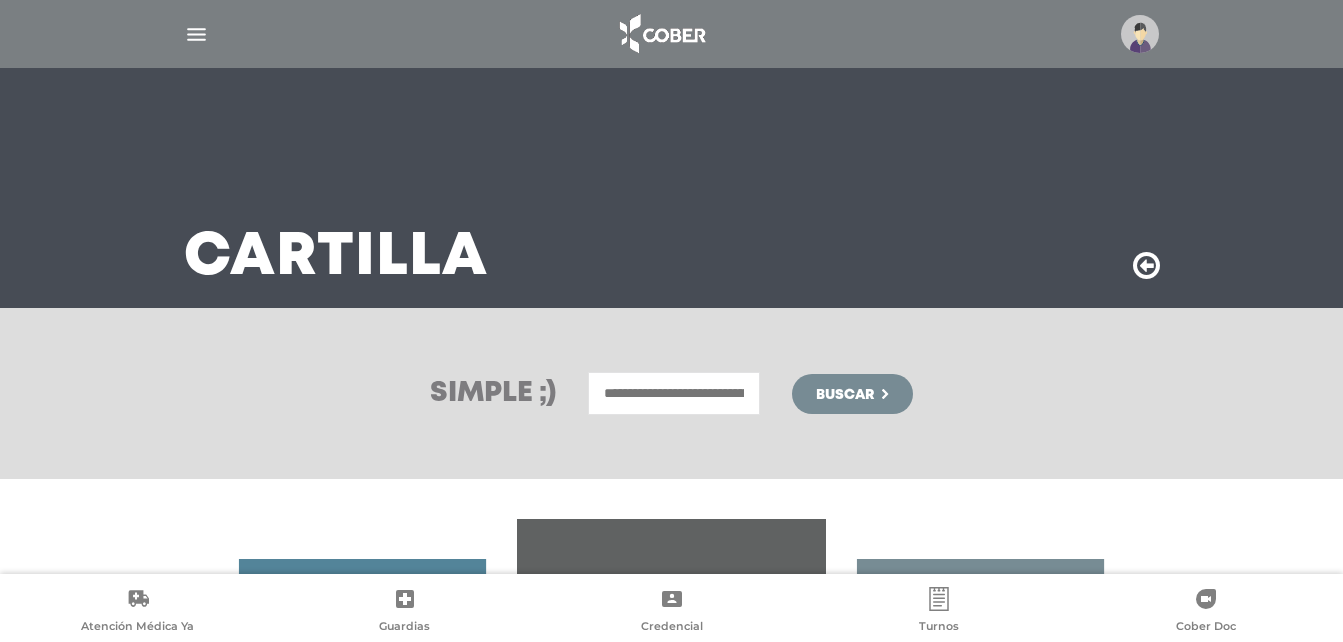 scroll, scrollTop: 0, scrollLeft: 0, axis: both 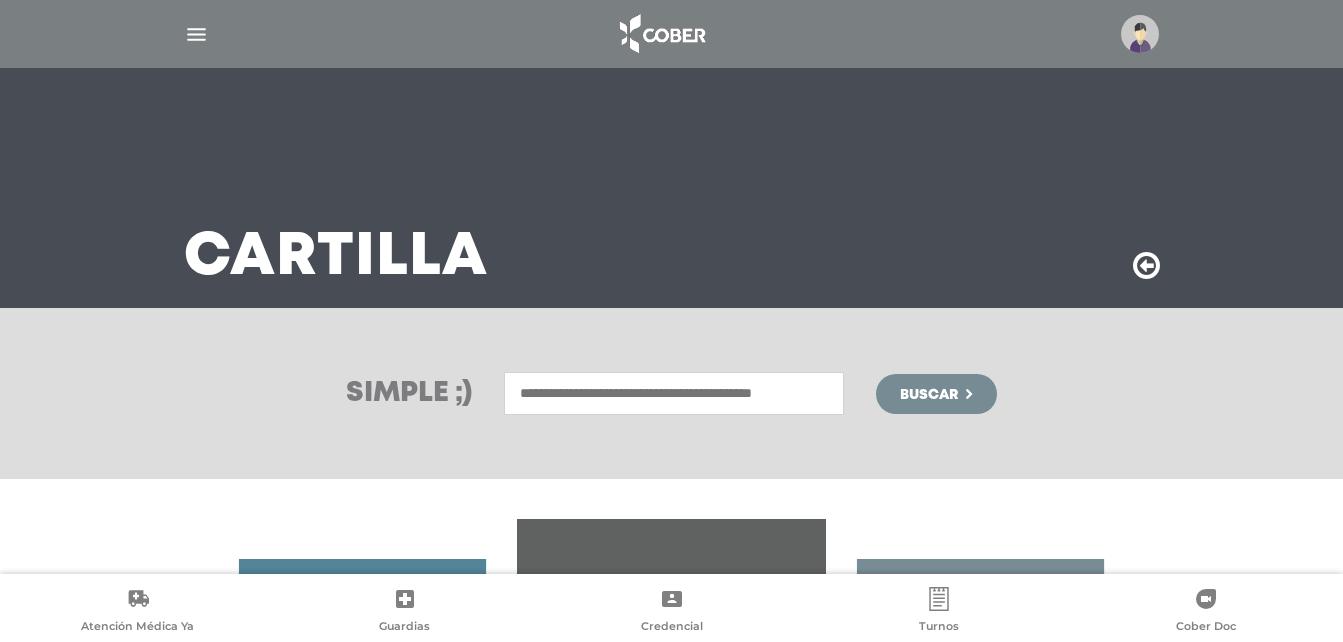 click at bounding box center [674, 393] 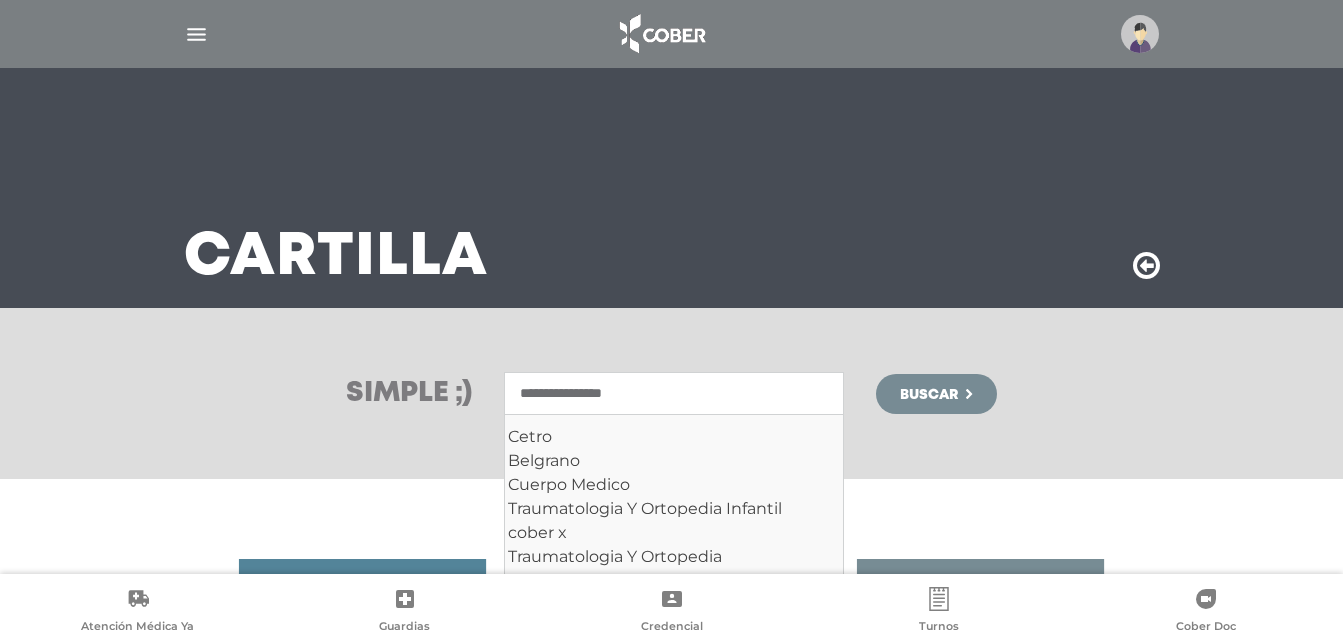 type on "**********" 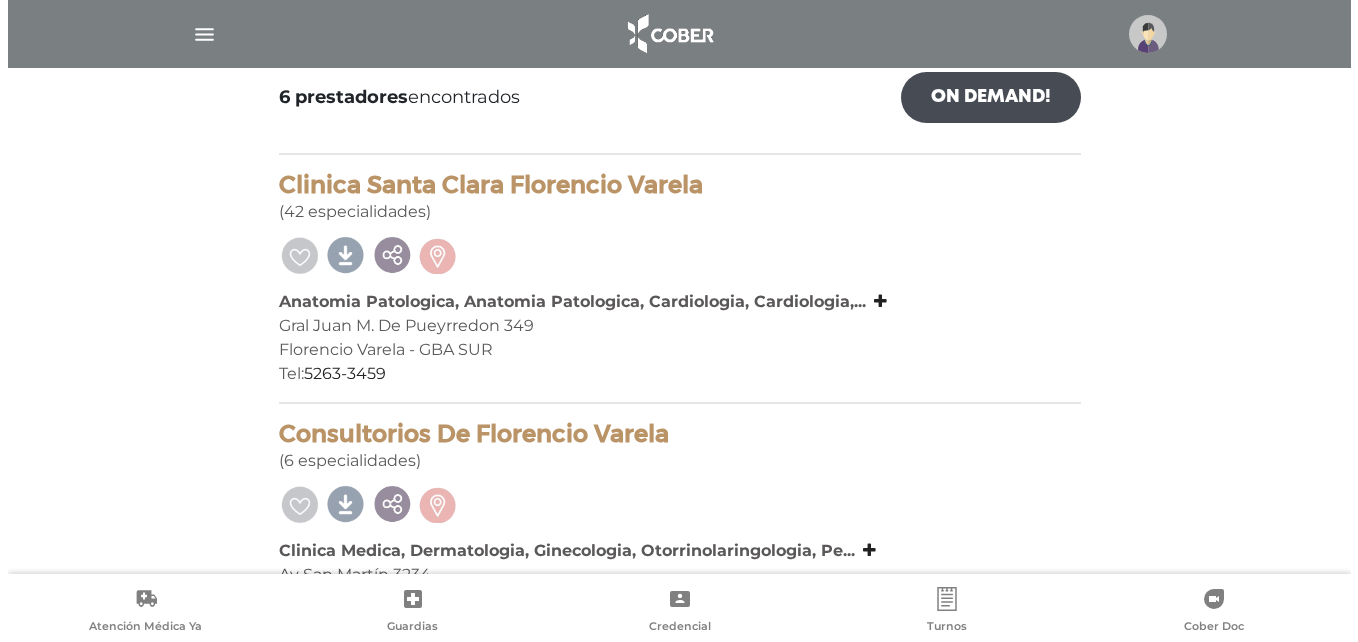 scroll, scrollTop: 300, scrollLeft: 0, axis: vertical 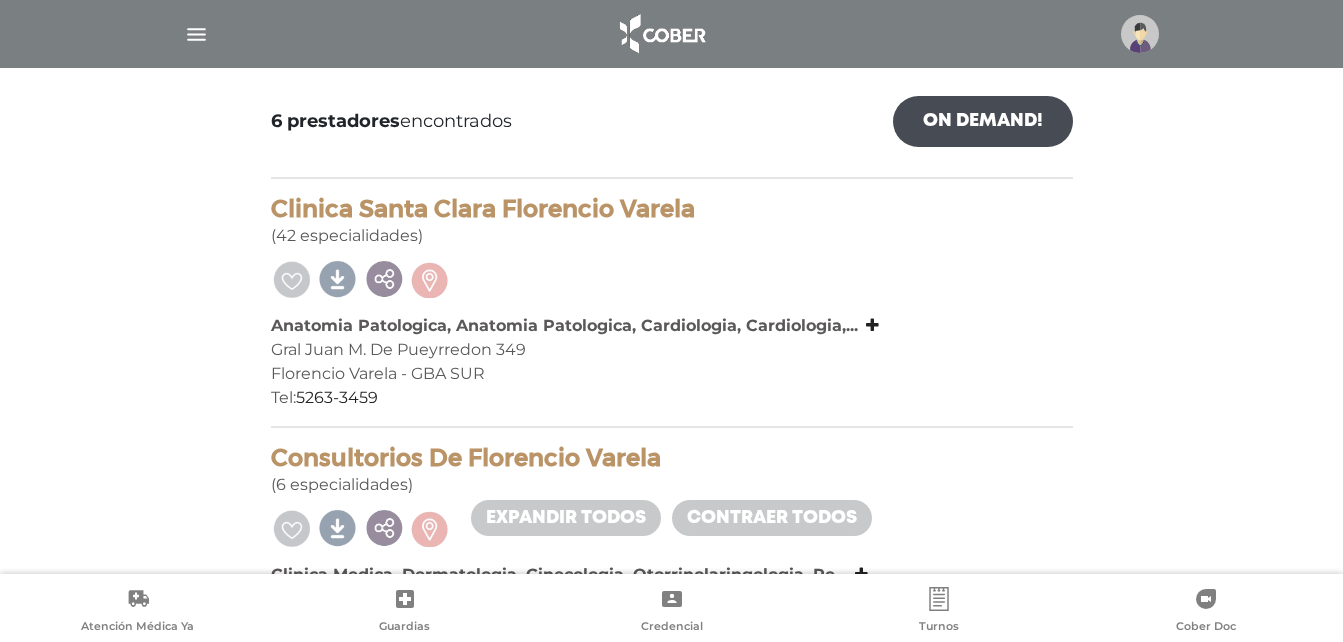 drag, startPoint x: 1111, startPoint y: 32, endPoint x: 1129, endPoint y: 39, distance: 19.313208 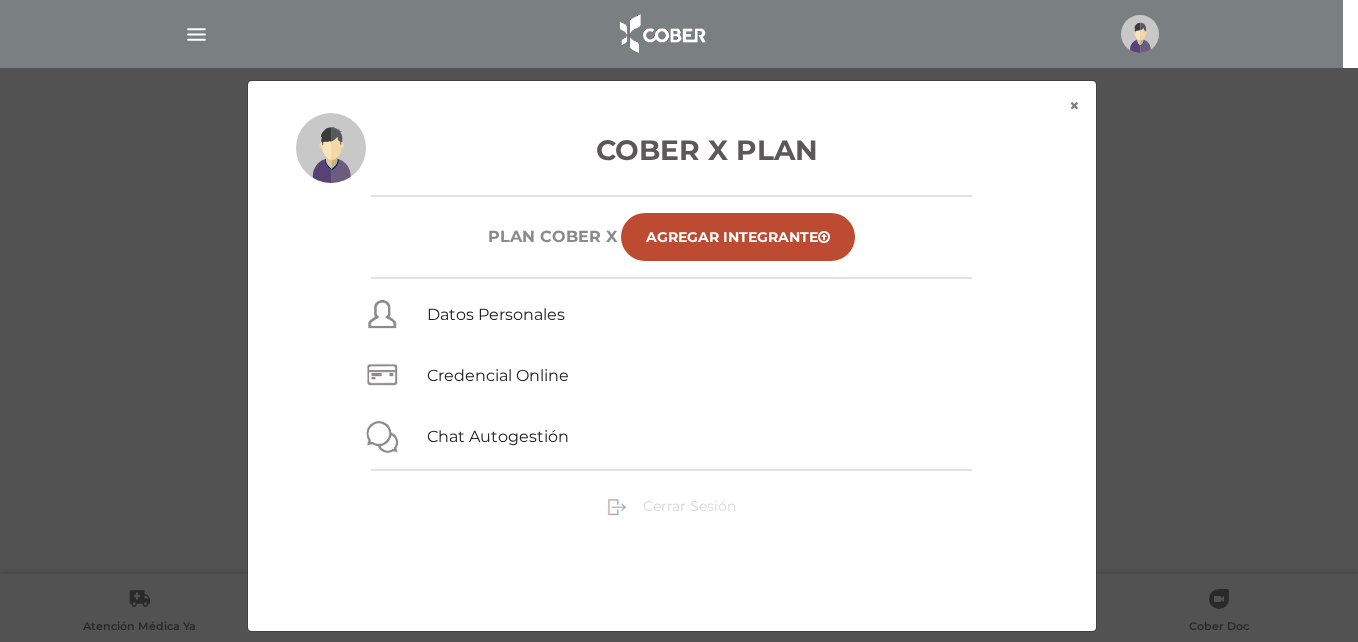 click on "Cerrar Sesión" at bounding box center (689, 506) 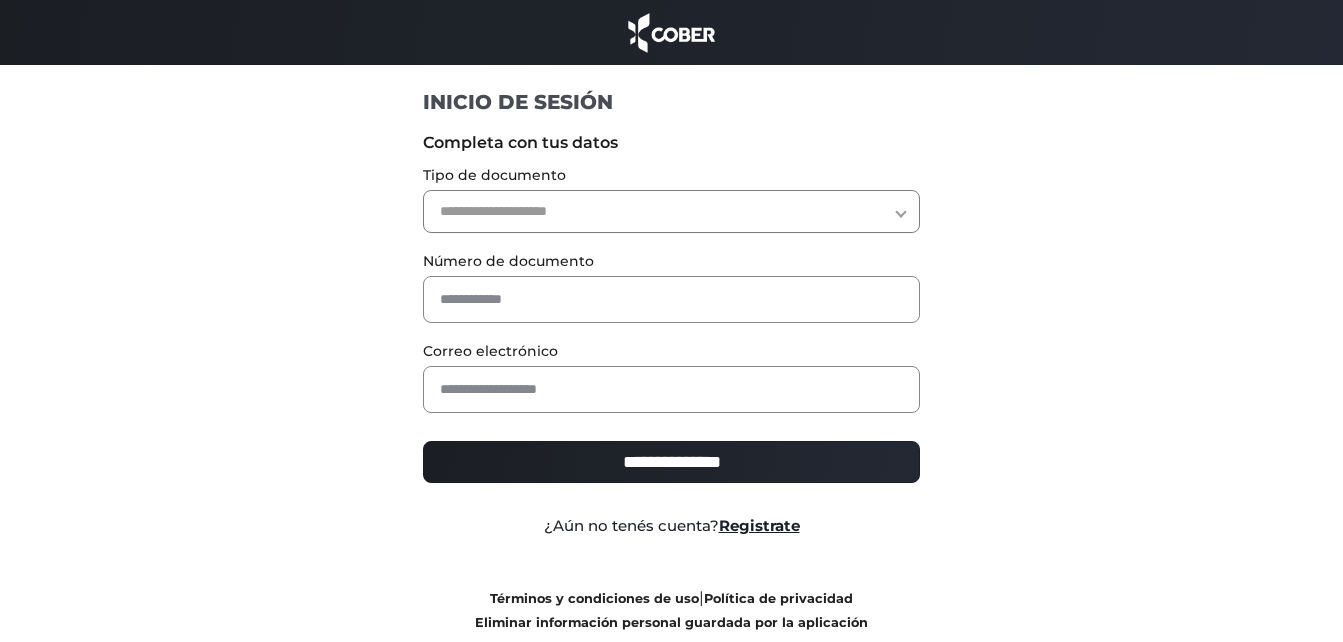 scroll, scrollTop: 0, scrollLeft: 0, axis: both 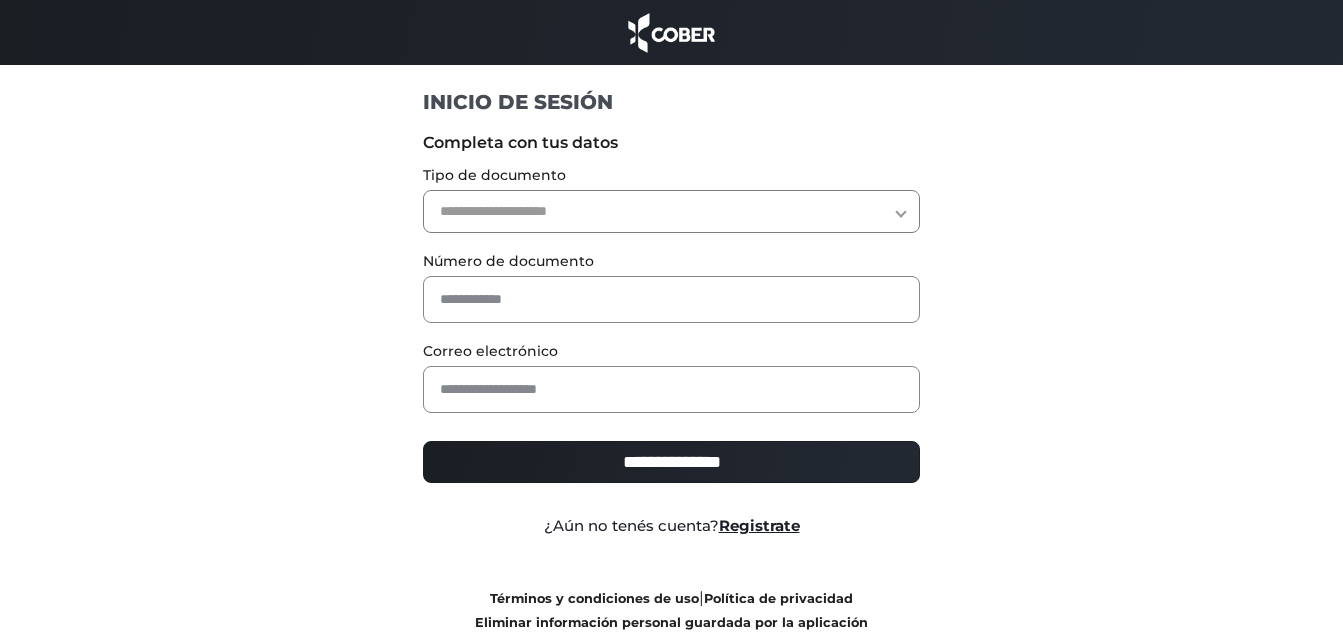 click on "**********" at bounding box center (671, 211) 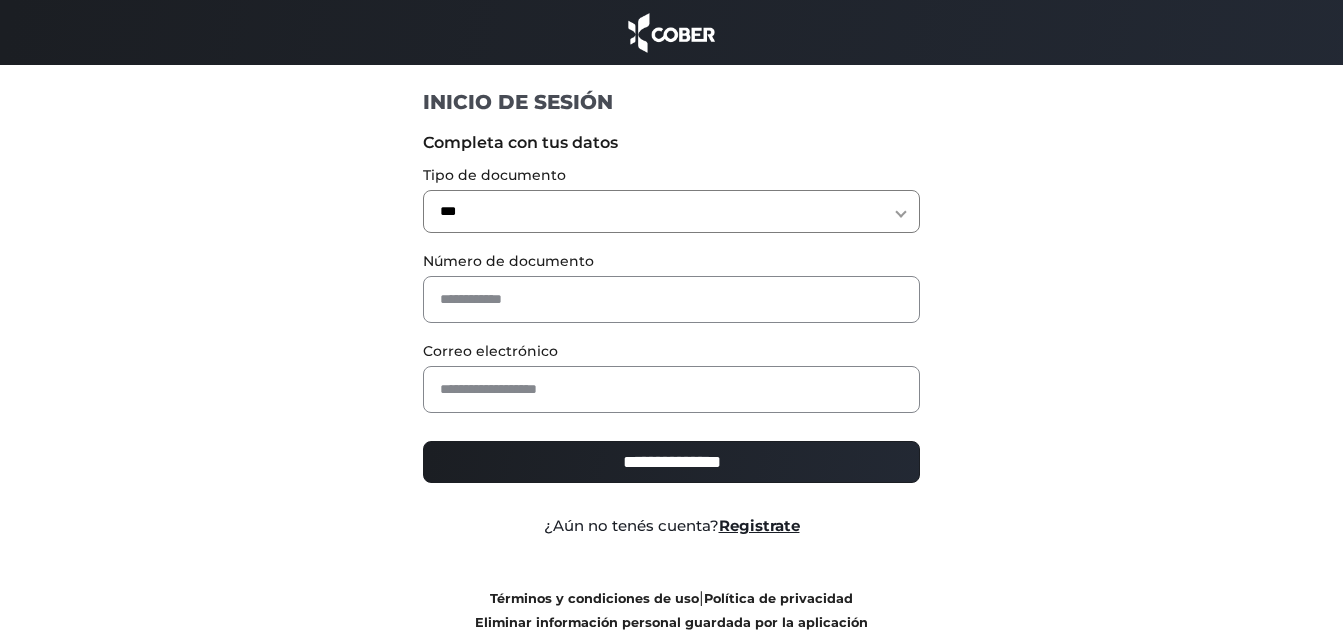 click on "**********" at bounding box center (671, 211) 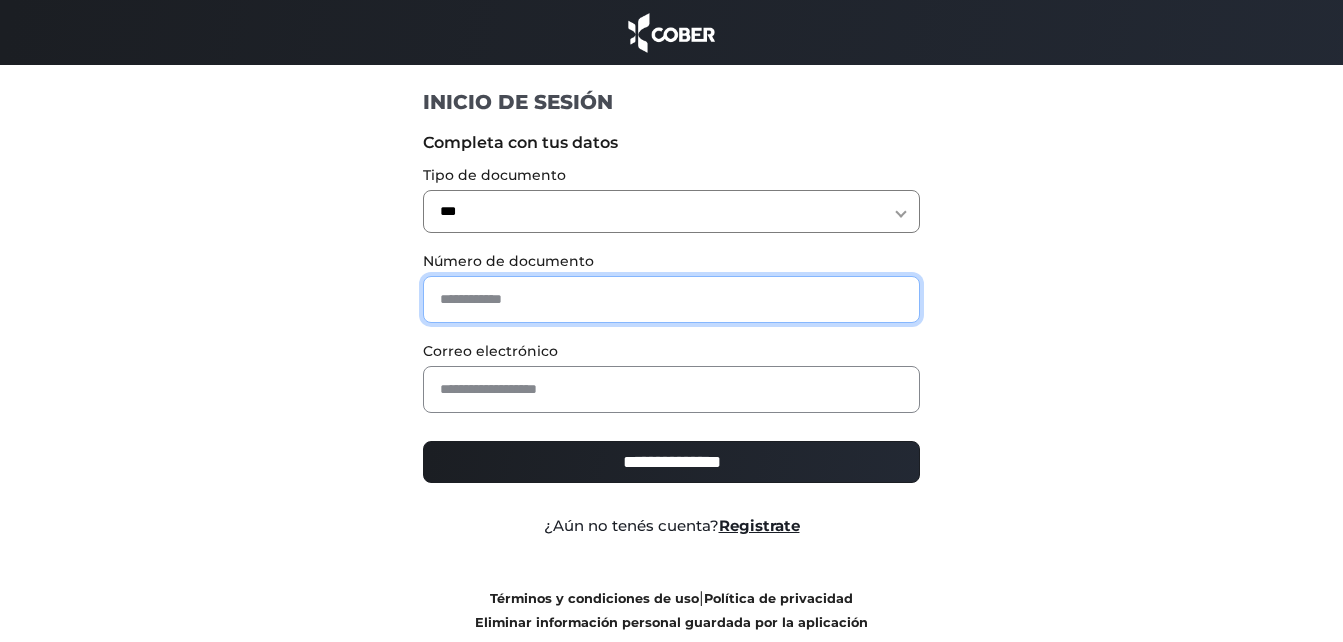 click at bounding box center (671, 299) 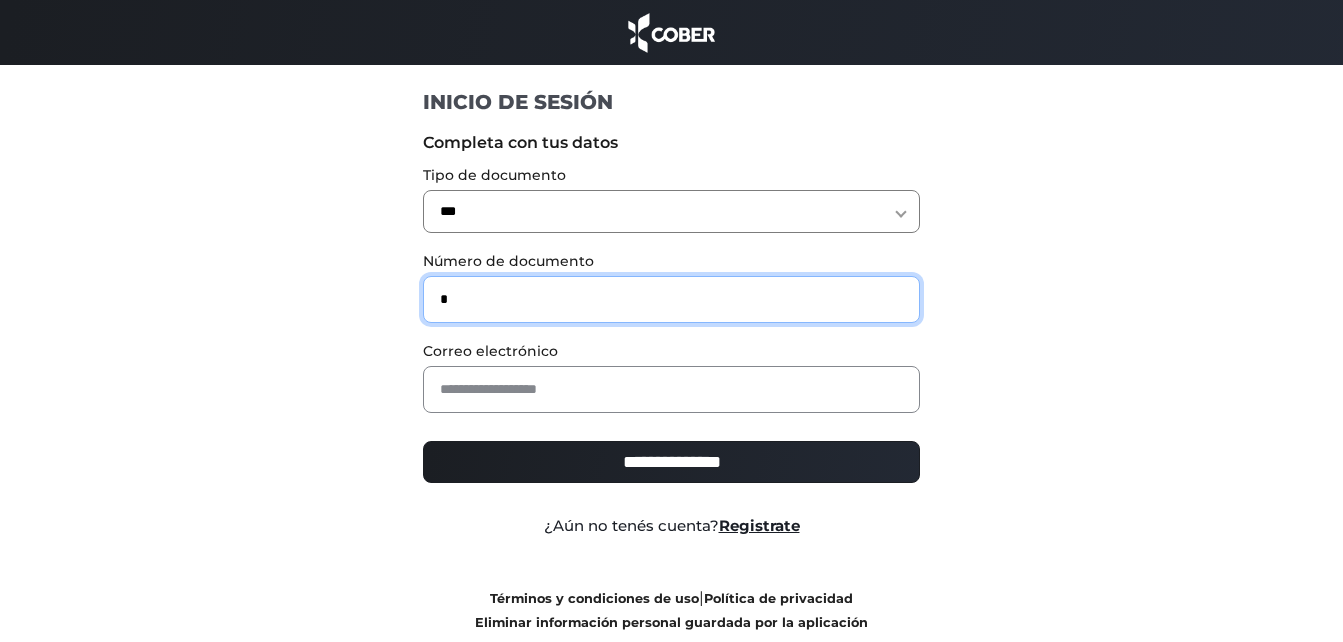 type on "*" 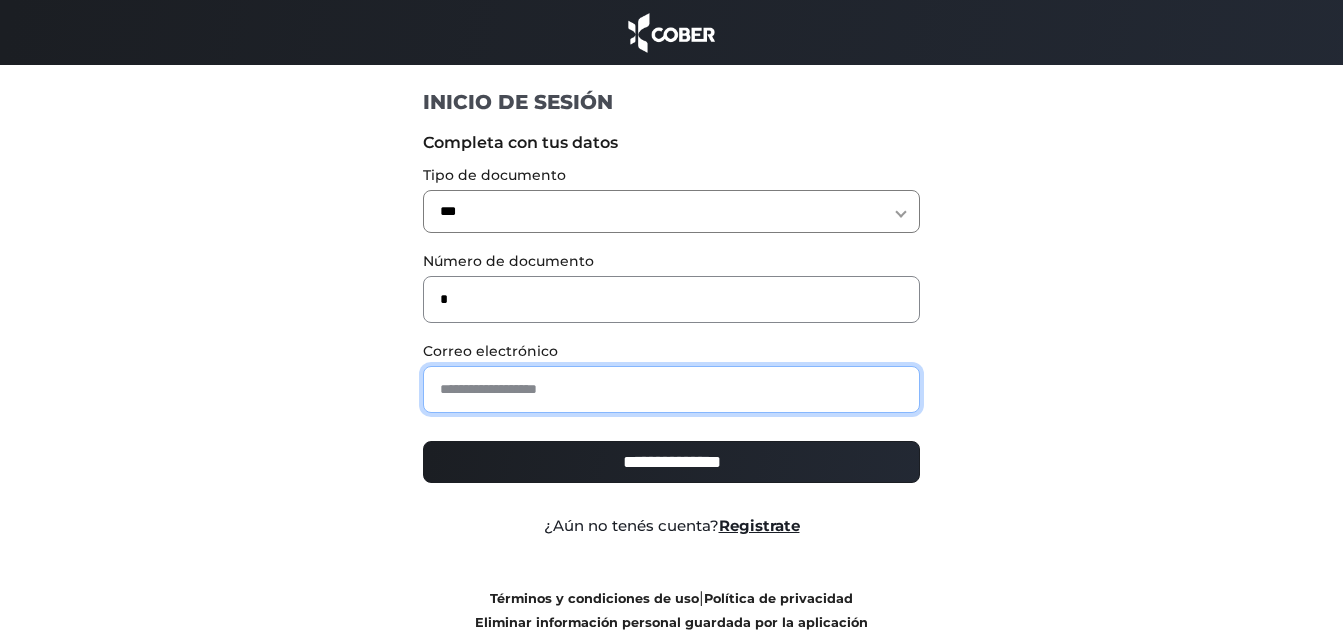click at bounding box center (671, 389) 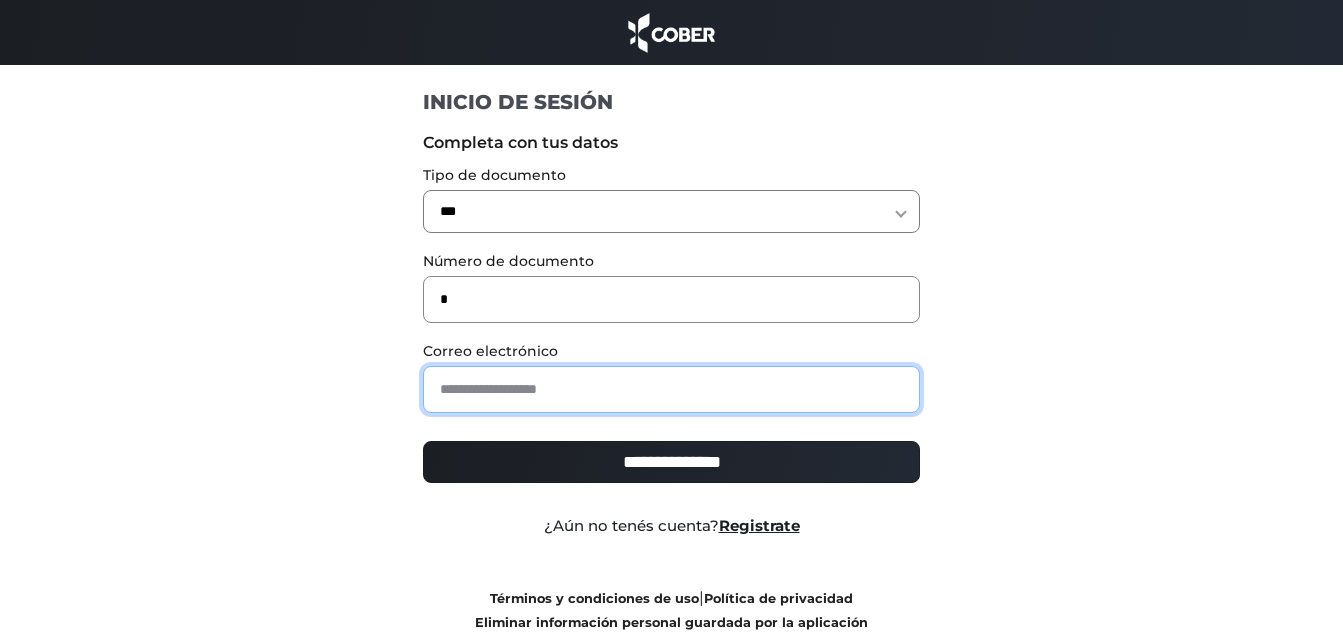 type on "**********" 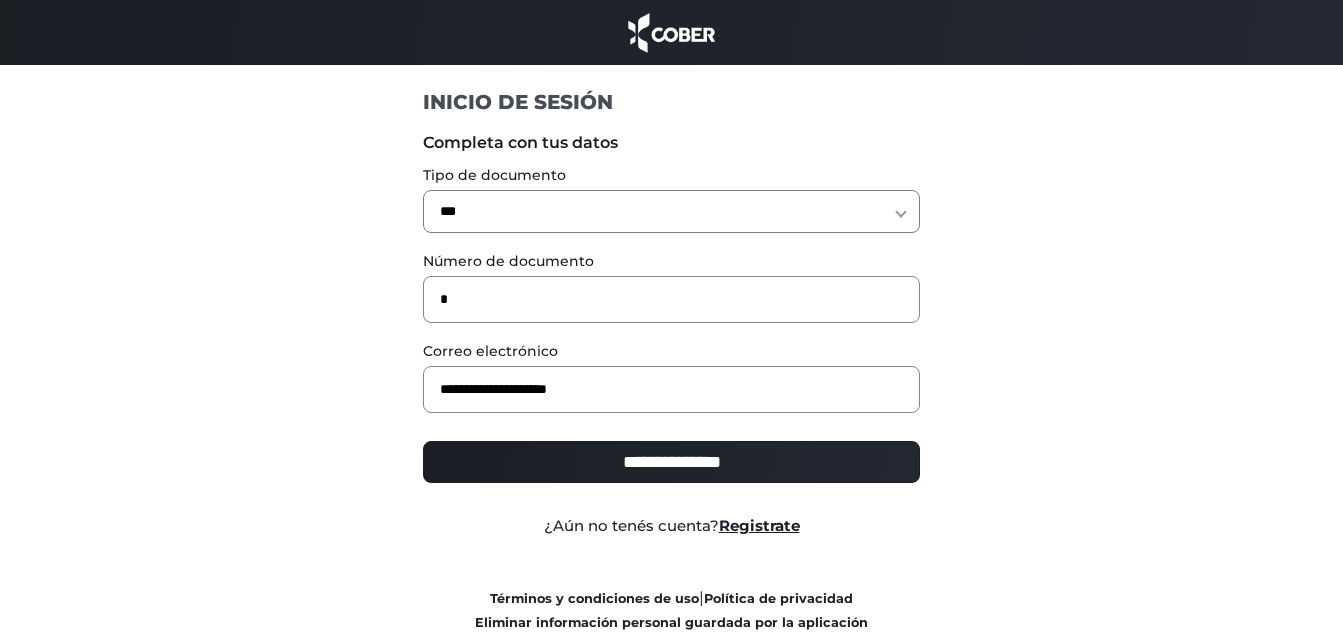 click on "**********" at bounding box center (671, 462) 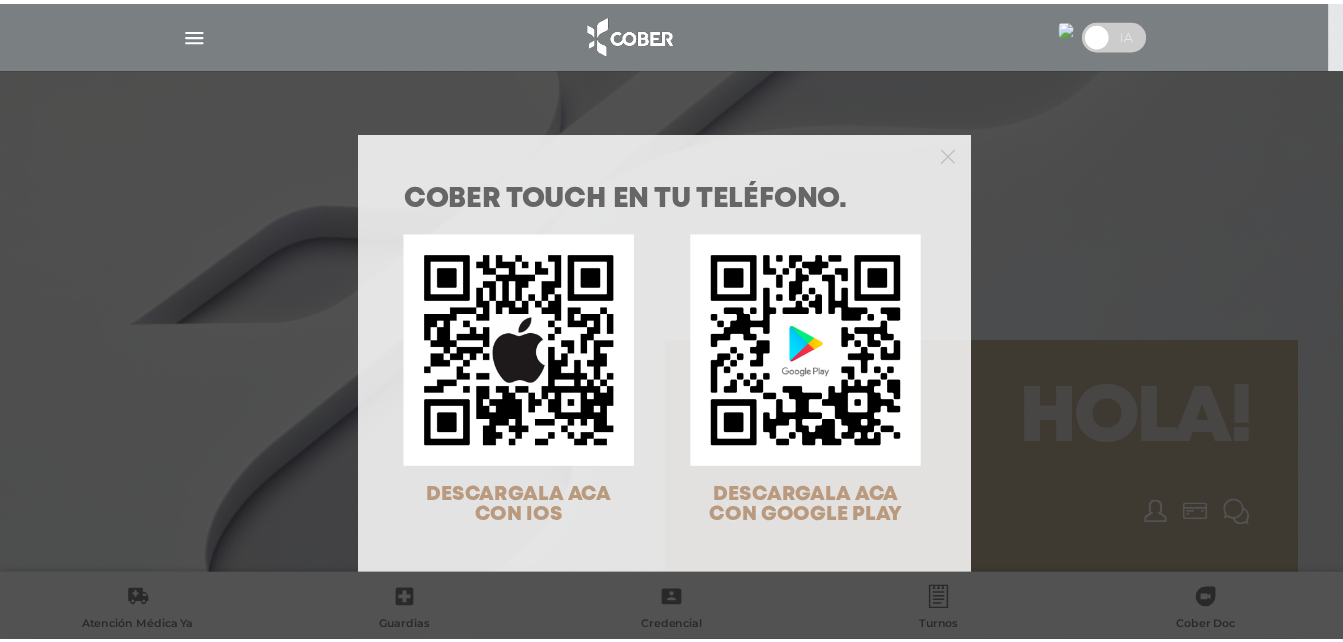 scroll, scrollTop: 0, scrollLeft: 0, axis: both 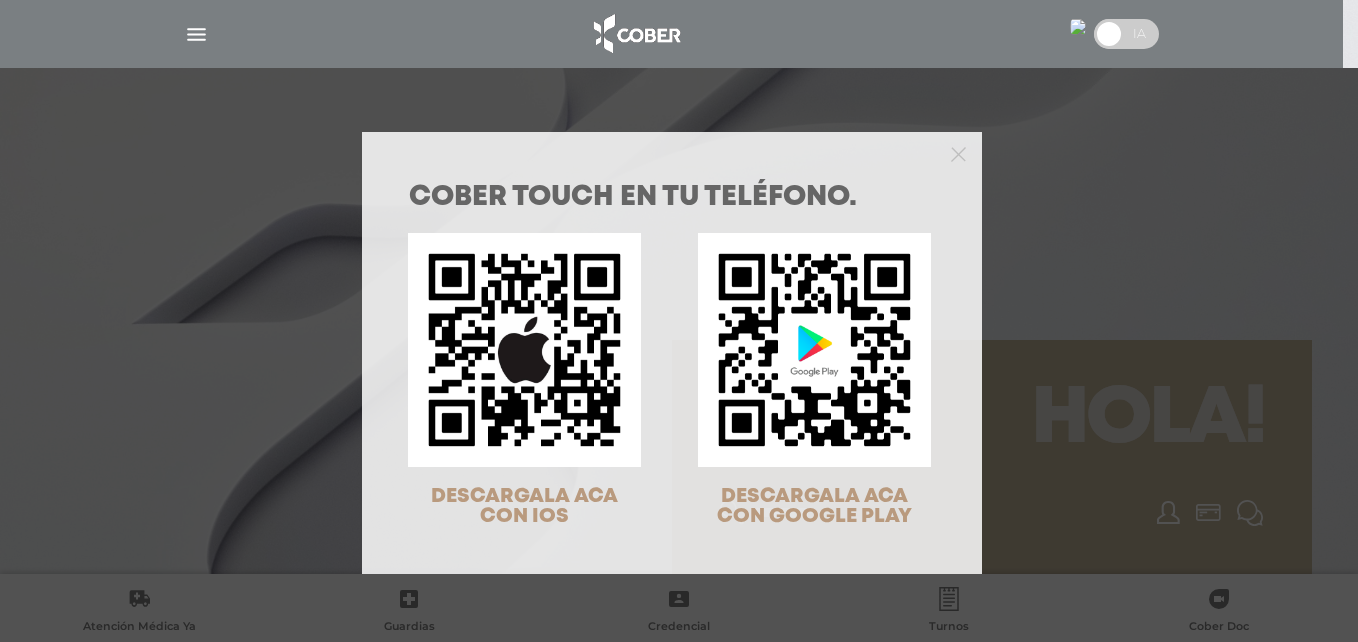 click on "COBER TOUCH en tu teléfono.
DESCARGALA ACA CON IOS
DESCARGALA ACA CON GOOGLE PLAY" at bounding box center [679, 321] 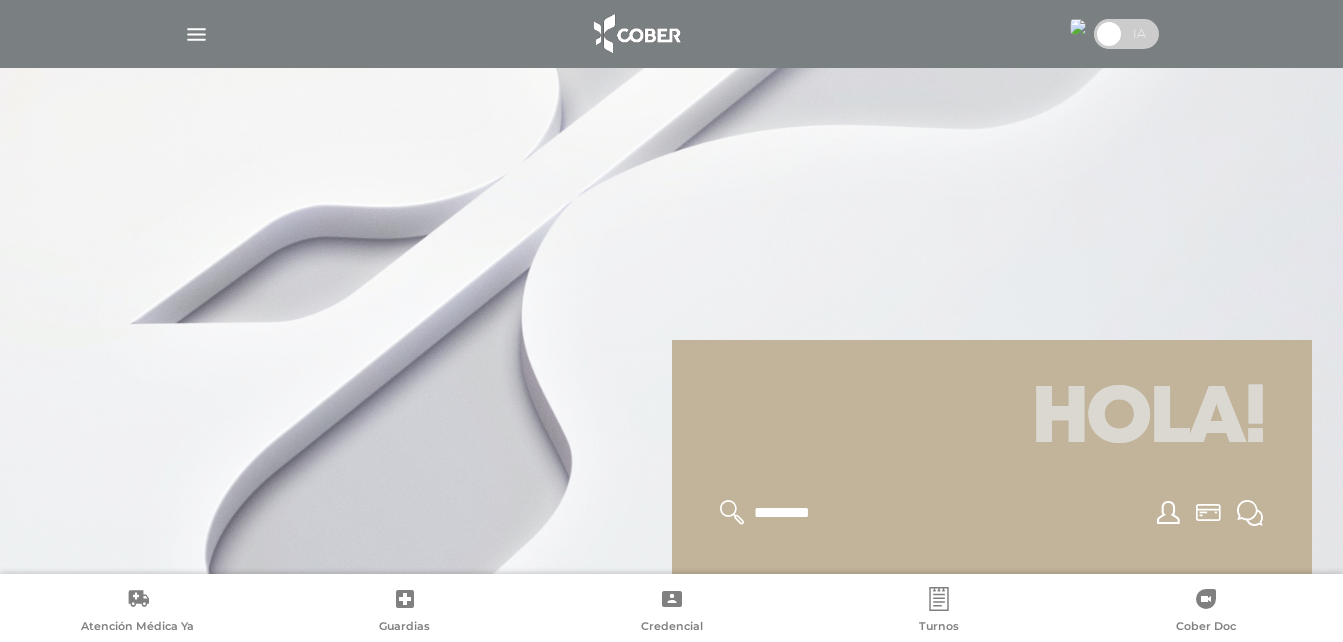 click at bounding box center (196, 34) 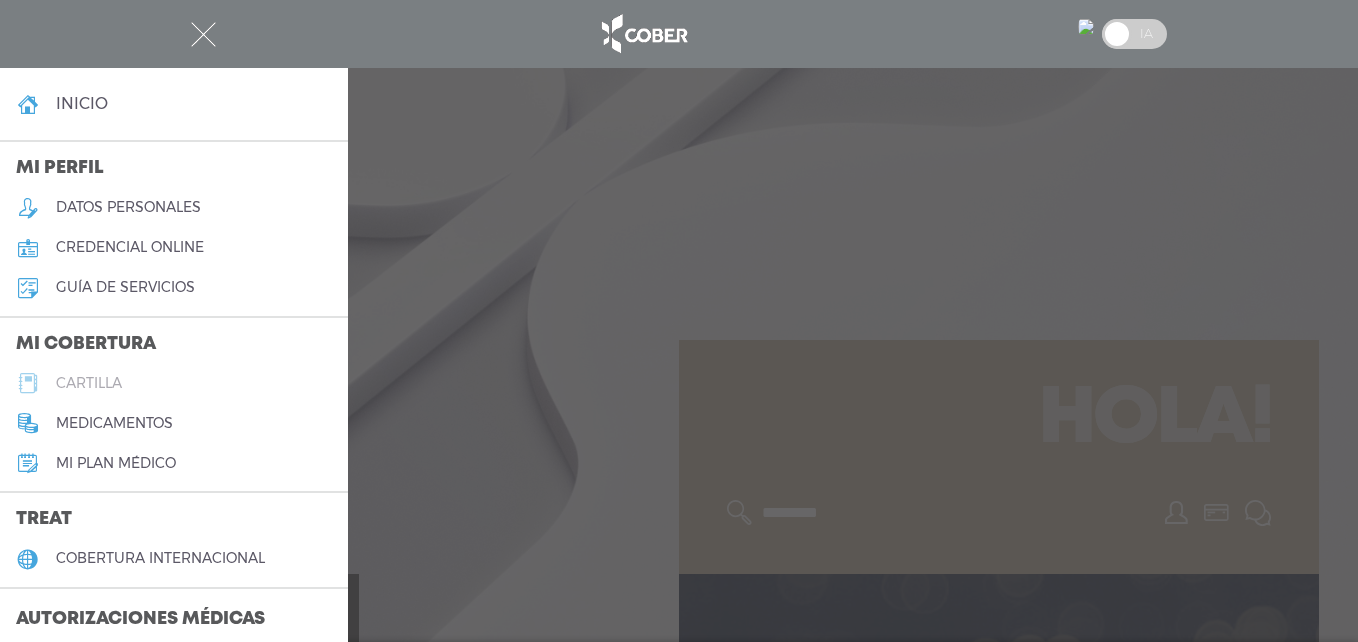 click on "cartilla" at bounding box center [89, 383] 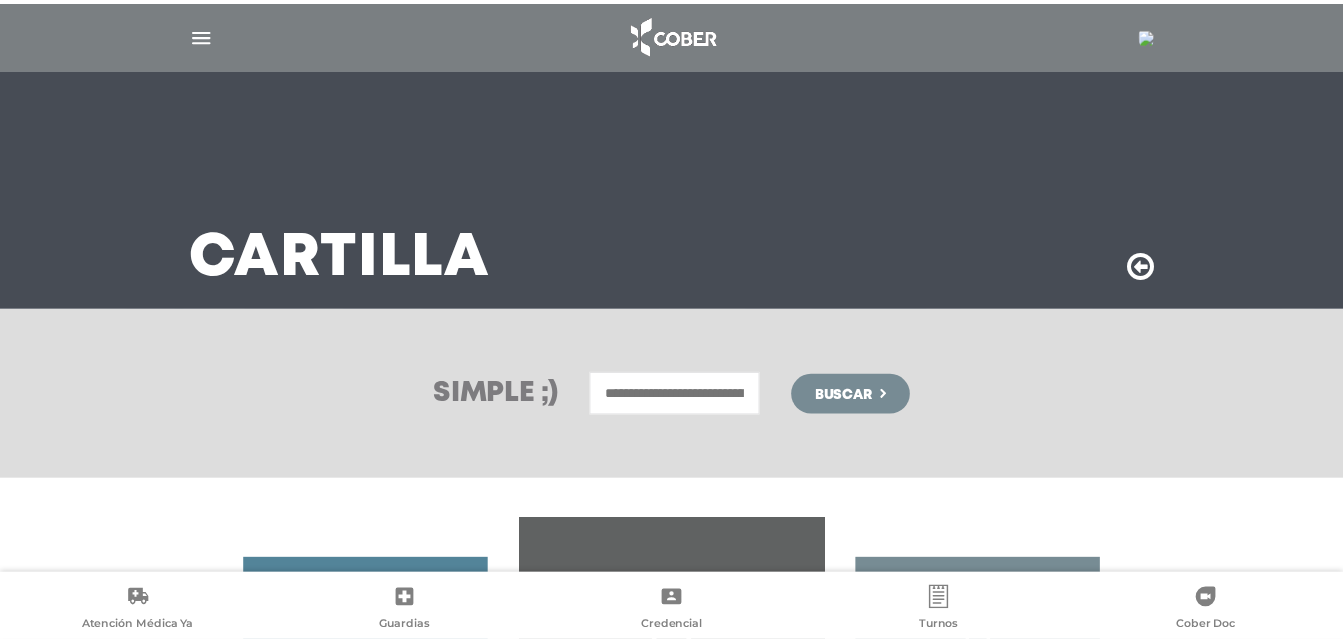scroll, scrollTop: 0, scrollLeft: 0, axis: both 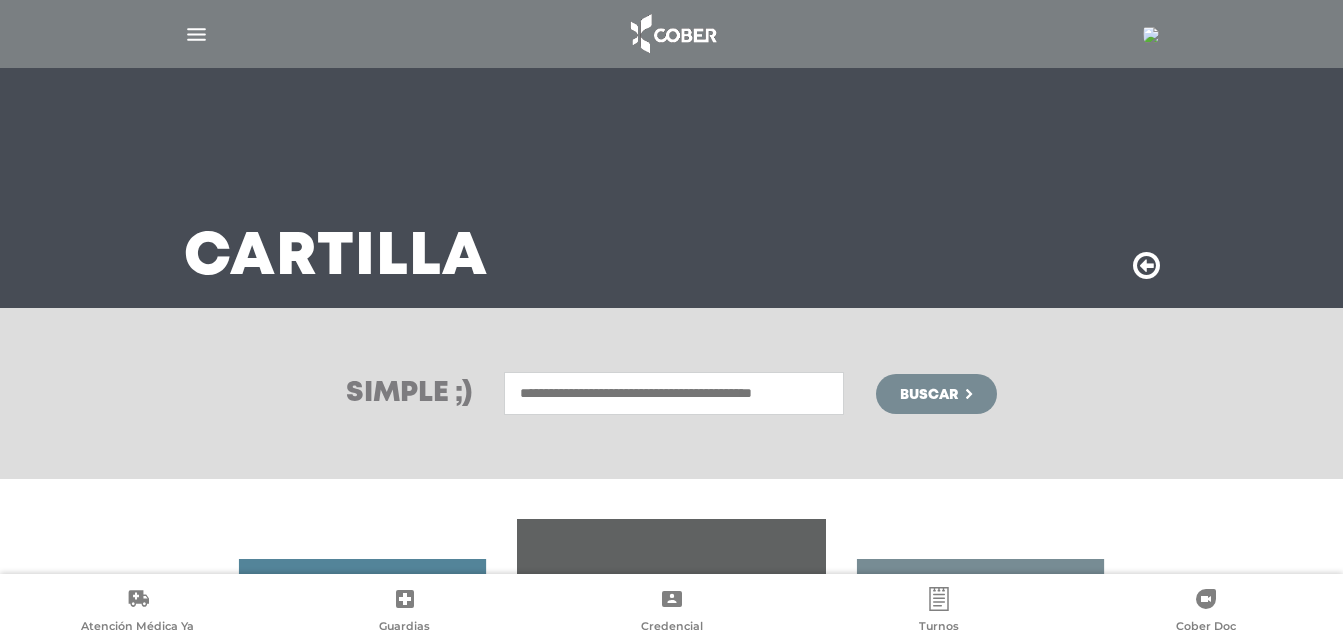 click at bounding box center (674, 393) 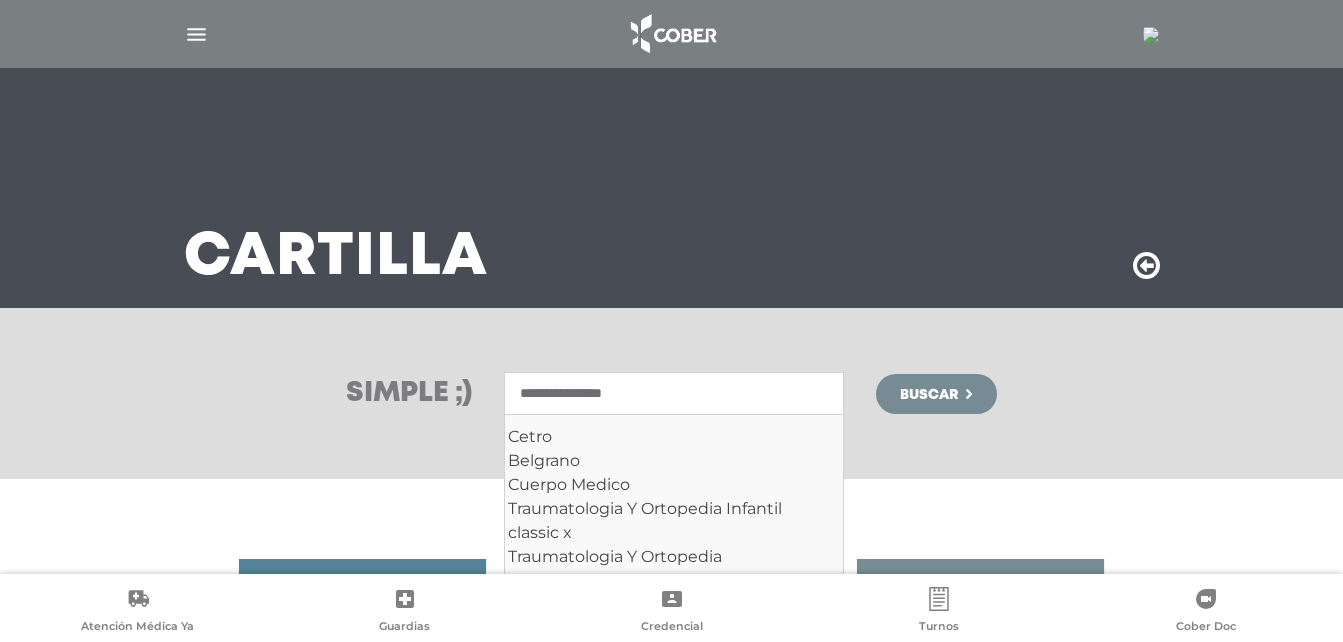 type on "**********" 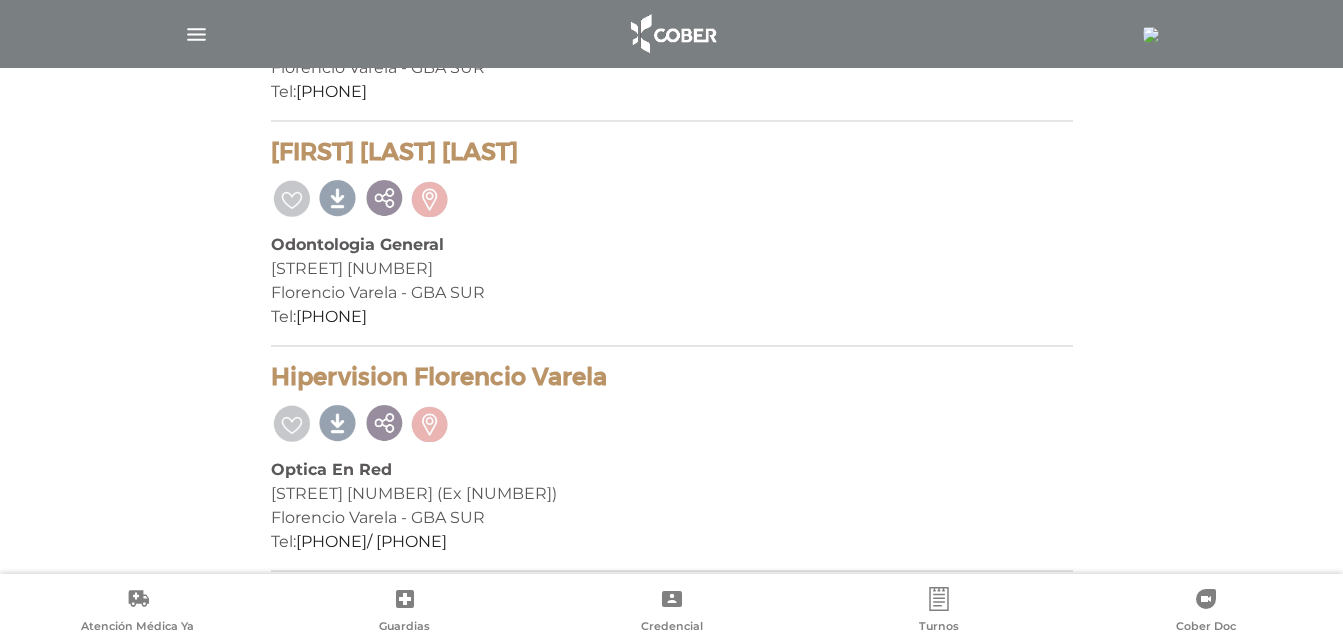 scroll, scrollTop: 1366, scrollLeft: 0, axis: vertical 